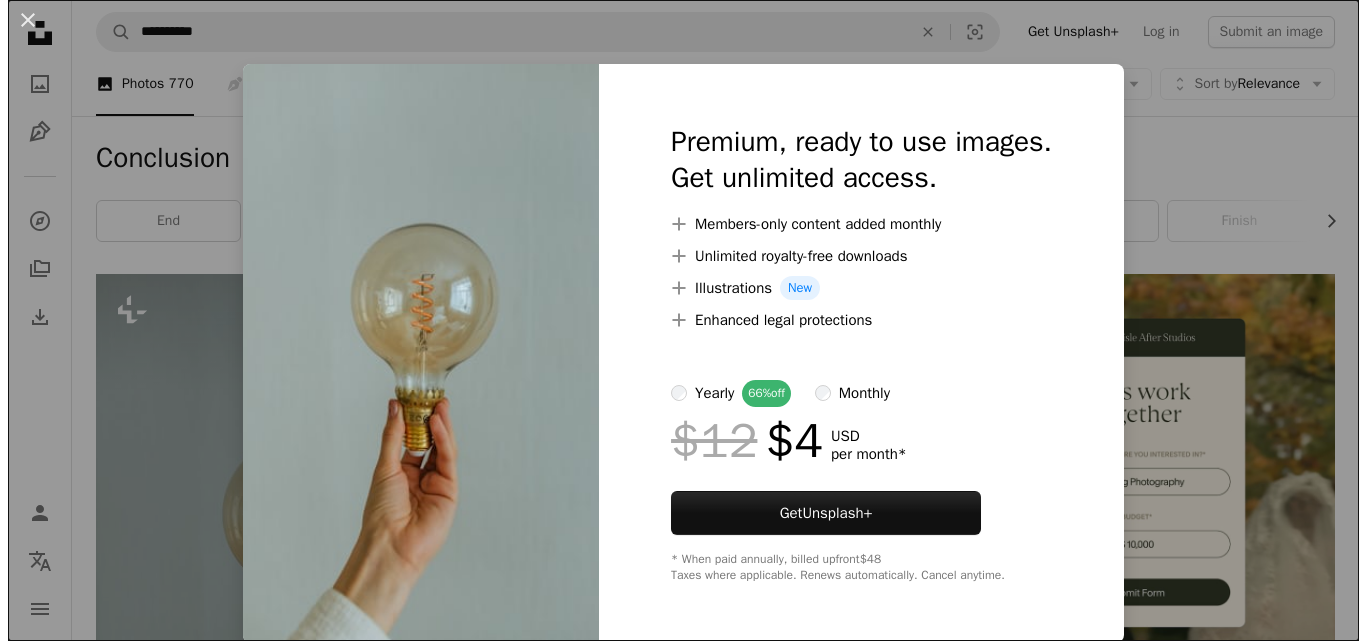 scroll, scrollTop: 360, scrollLeft: 0, axis: vertical 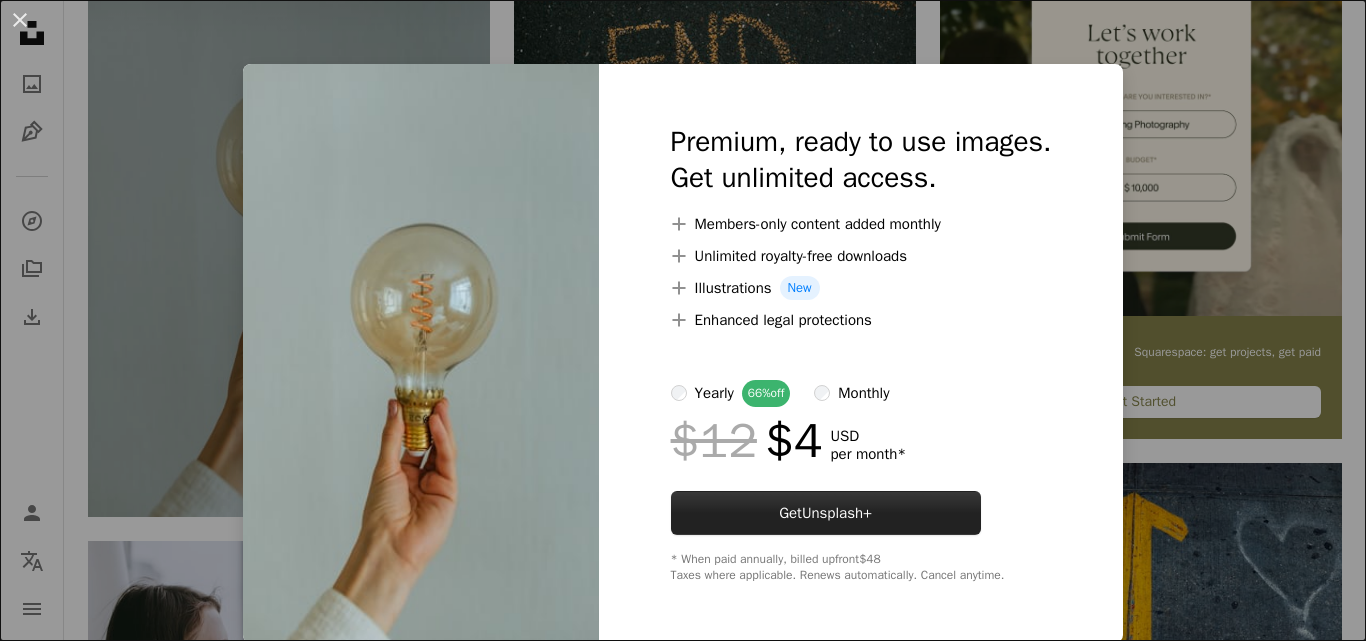 click on "Unsplash+" at bounding box center (837, 513) 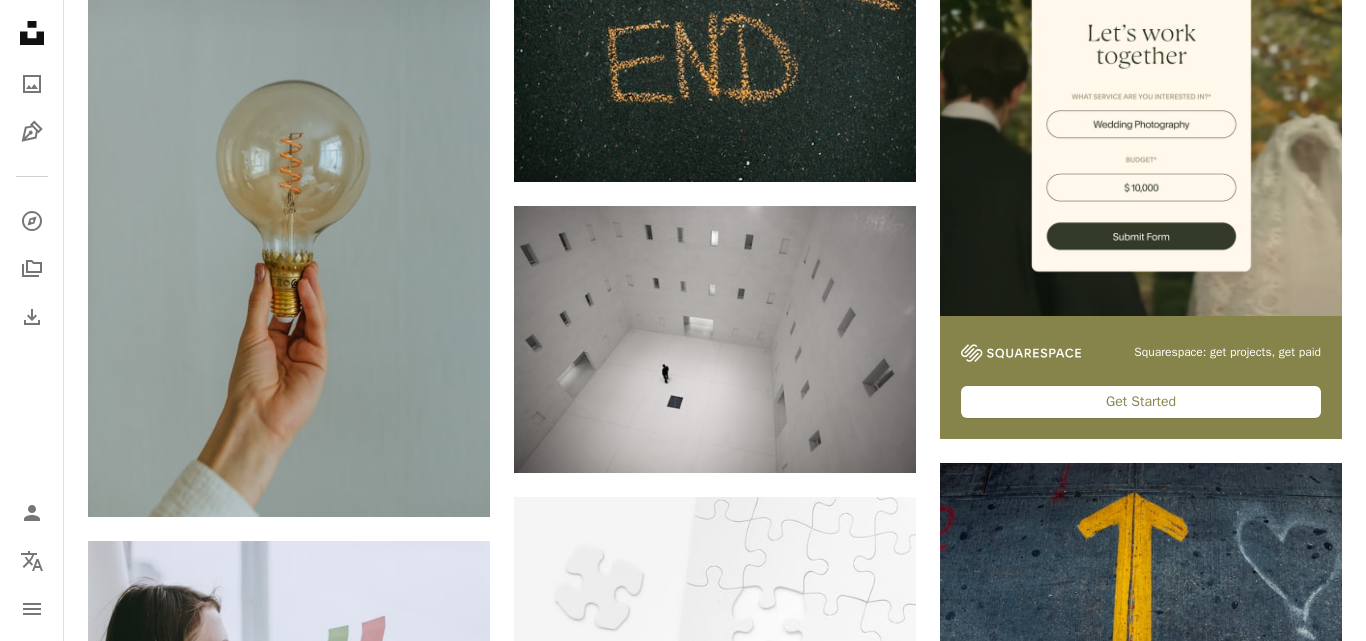 type on "**********" 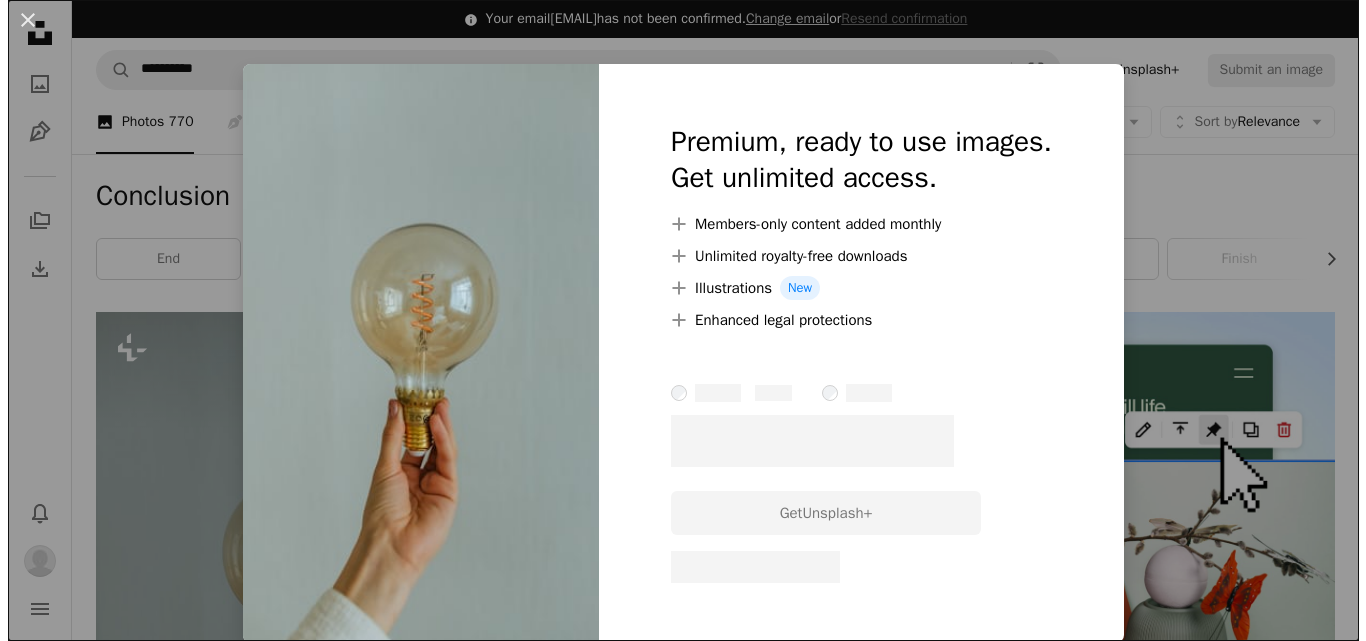 scroll, scrollTop: 373, scrollLeft: 0, axis: vertical 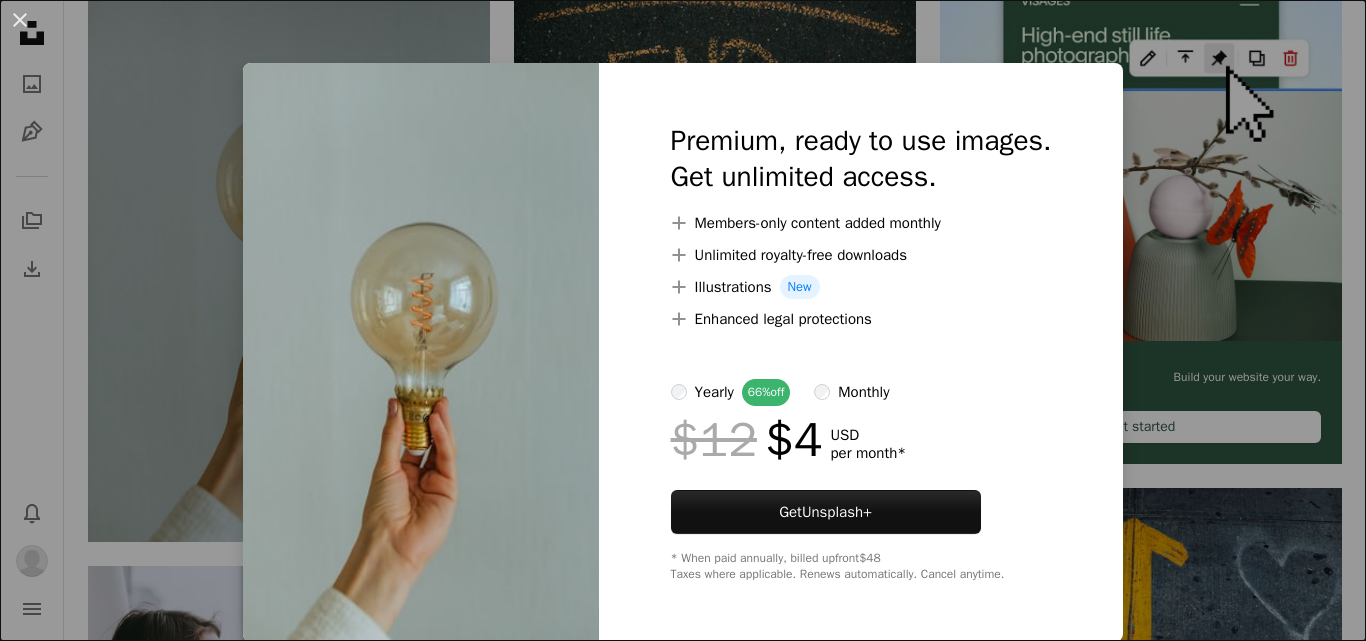 click on "An X shape Premium, ready to use images. Get unlimited access. A plus sign Members-only content added monthly A plus sign Unlimited royalty-free downloads A plus sign Illustrations  New A plus sign Enhanced legal protections yearly 66%  off monthly $12   $4 USD per month * Get  Unsplash+ * When paid annually, billed upfront  $48 Taxes where applicable. Renews automatically. Cancel anytime." at bounding box center (683, 320) 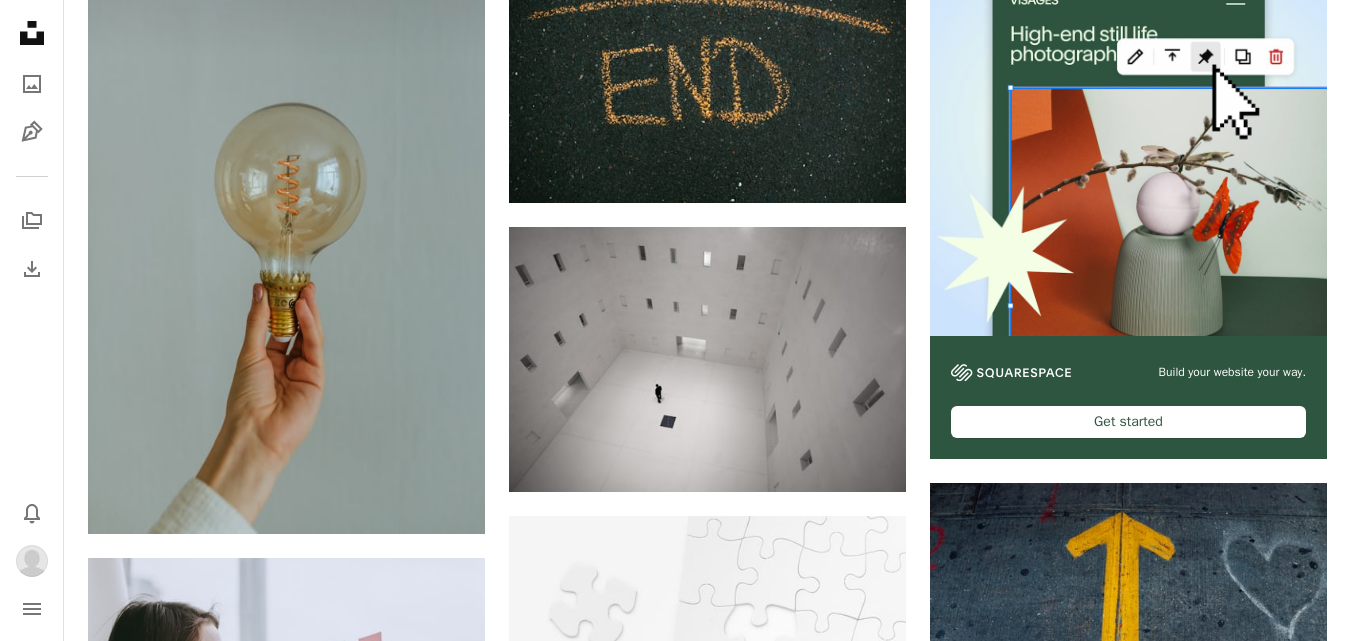 scroll, scrollTop: 0, scrollLeft: 0, axis: both 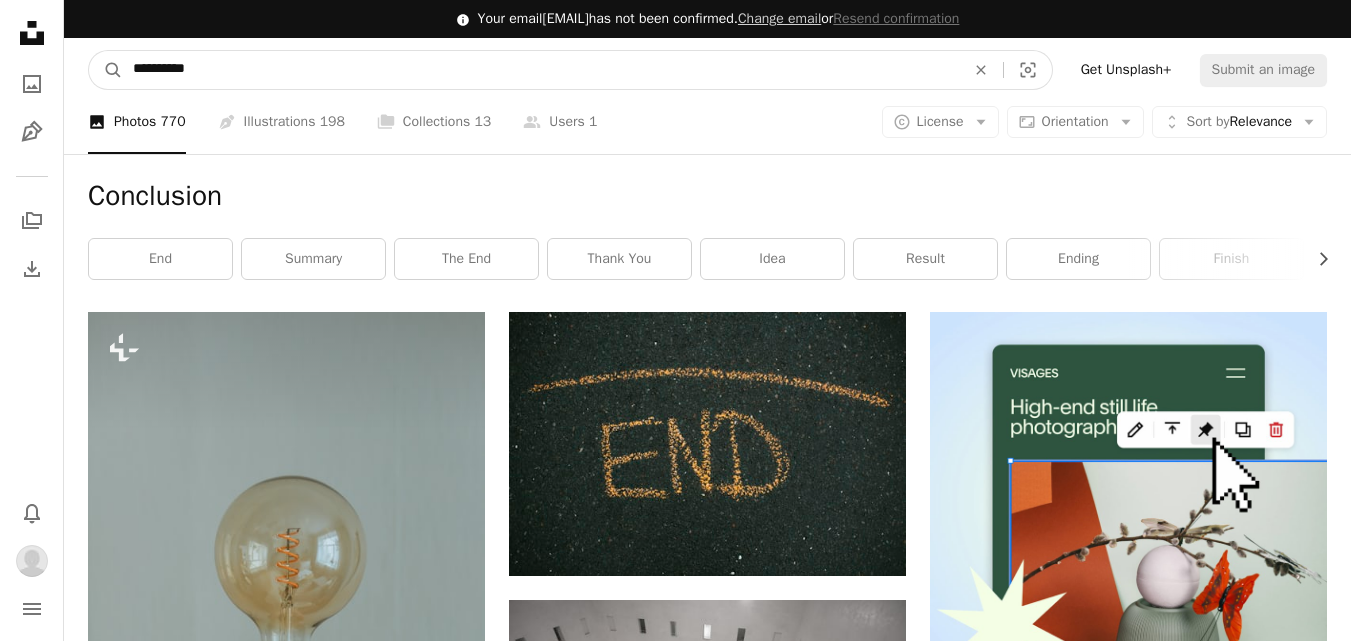 click on "**********" at bounding box center [541, 70] 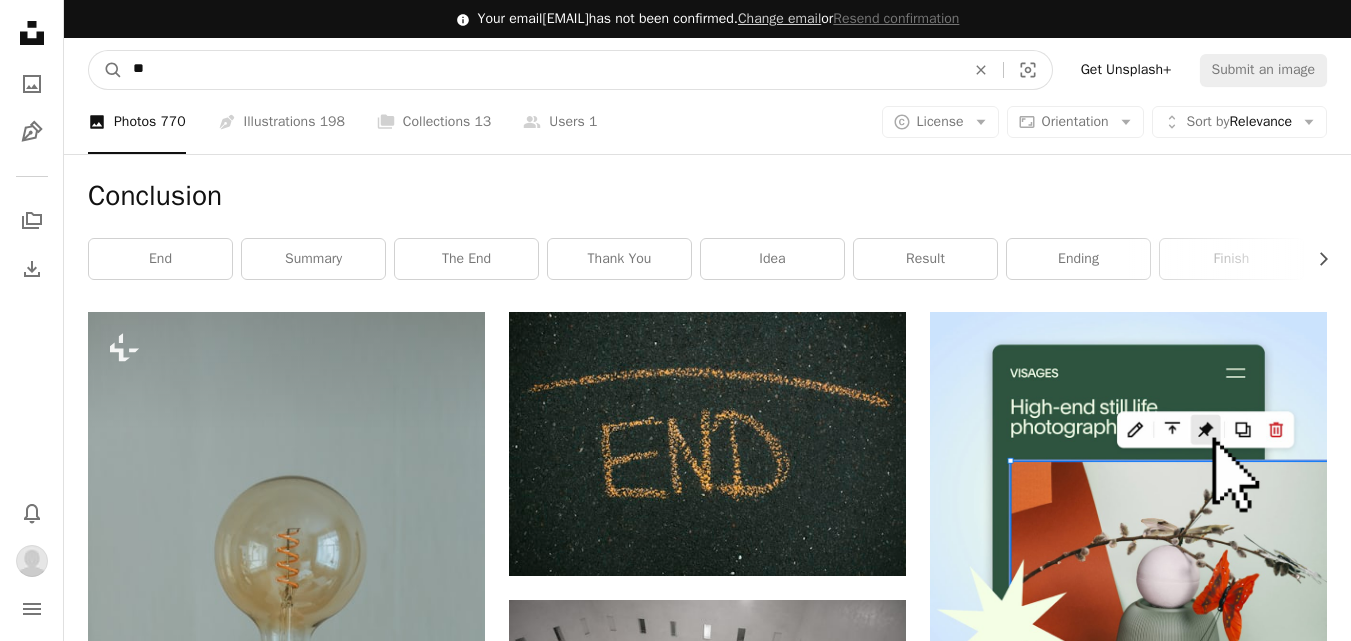 type on "*" 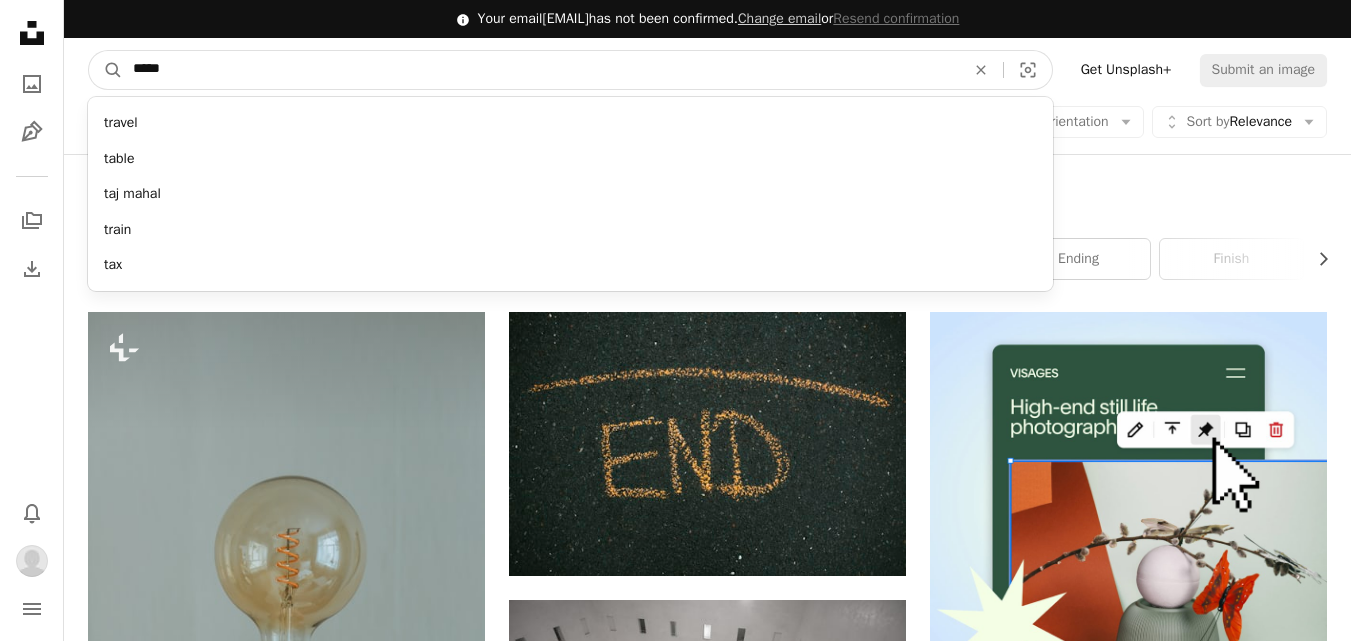 type on "******" 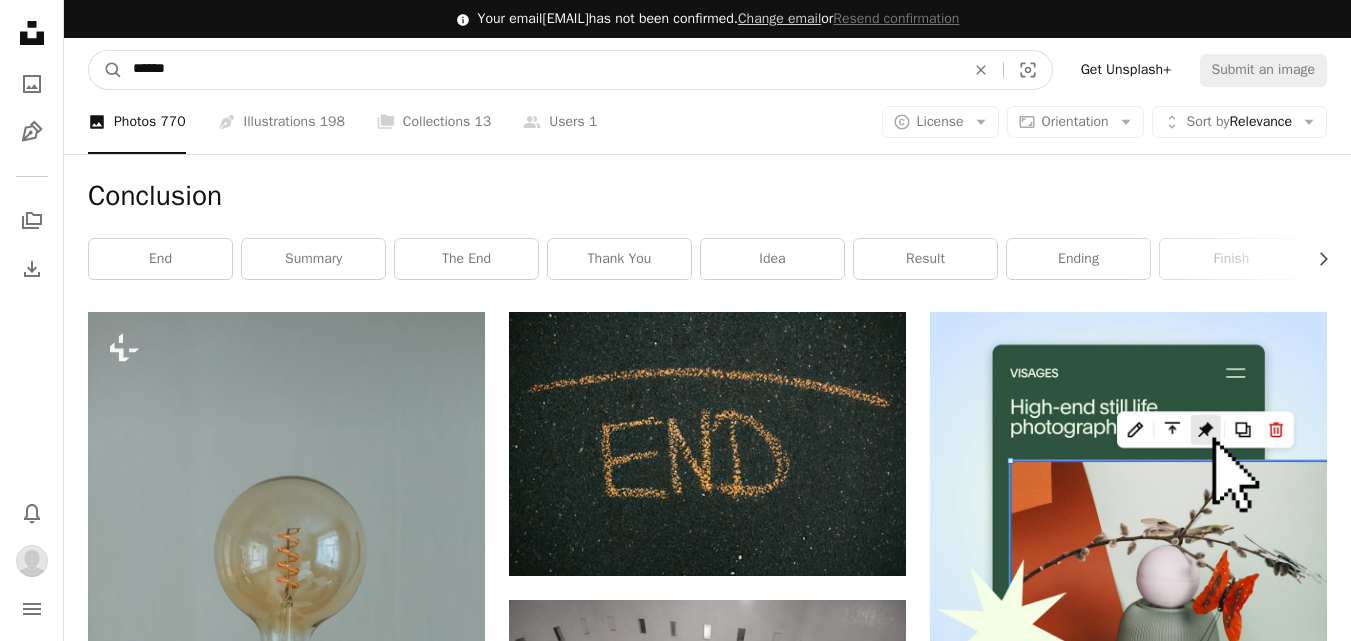 click on "A magnifying glass" at bounding box center (106, 70) 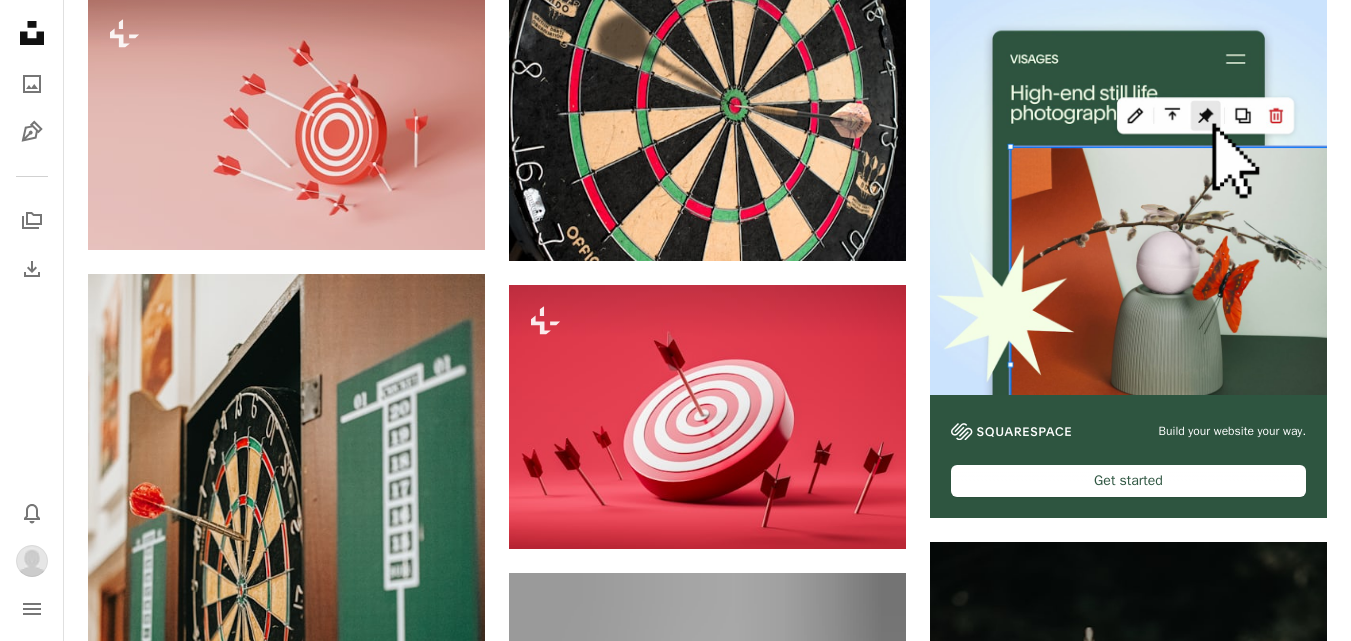 scroll, scrollTop: 328, scrollLeft: 0, axis: vertical 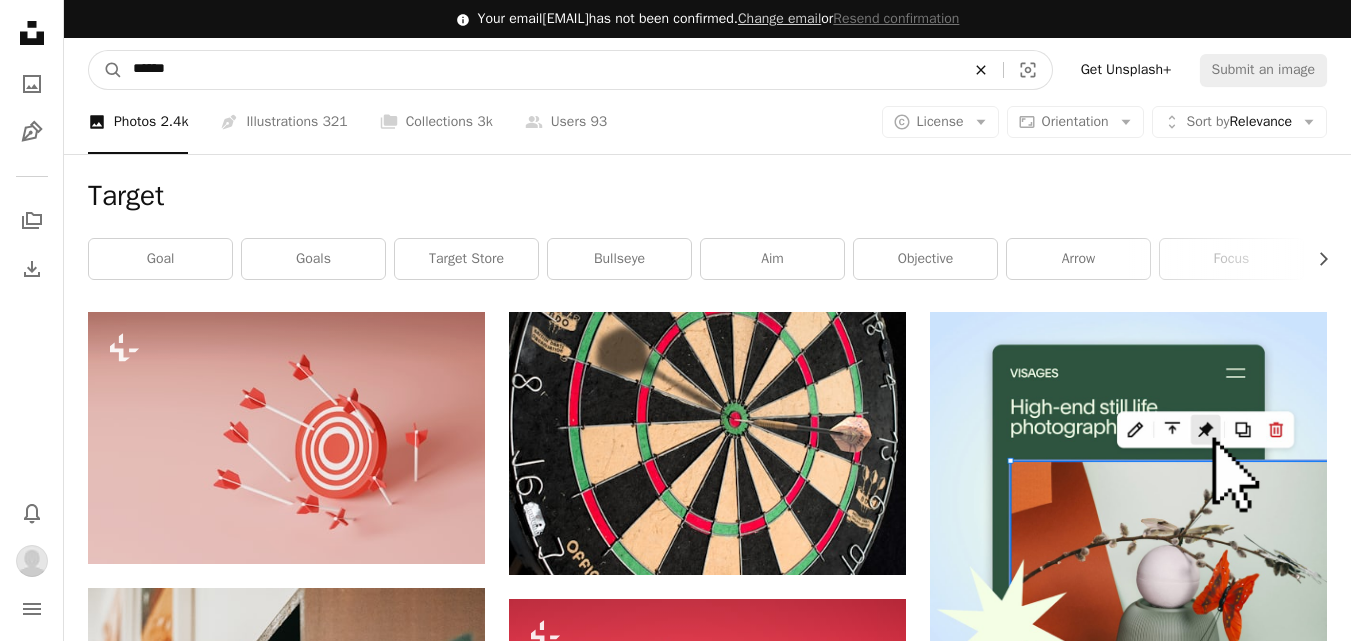 click on "An X shape" 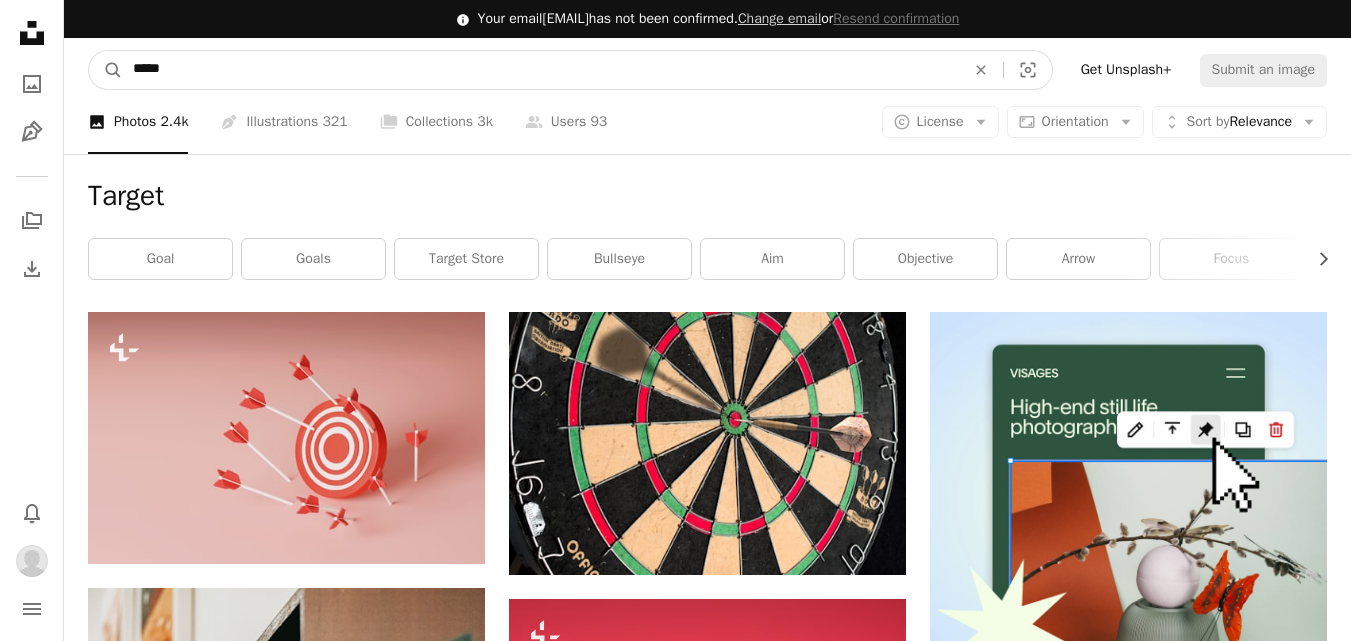 type on "******" 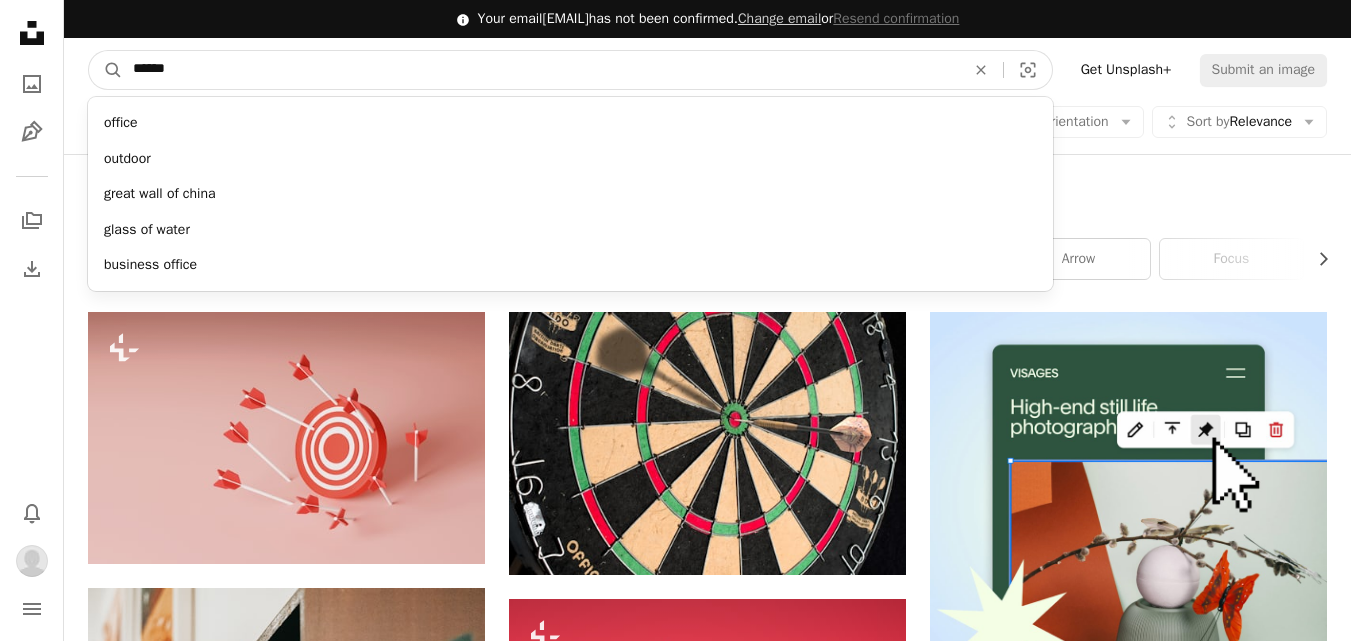 click on "A magnifying glass" at bounding box center [106, 70] 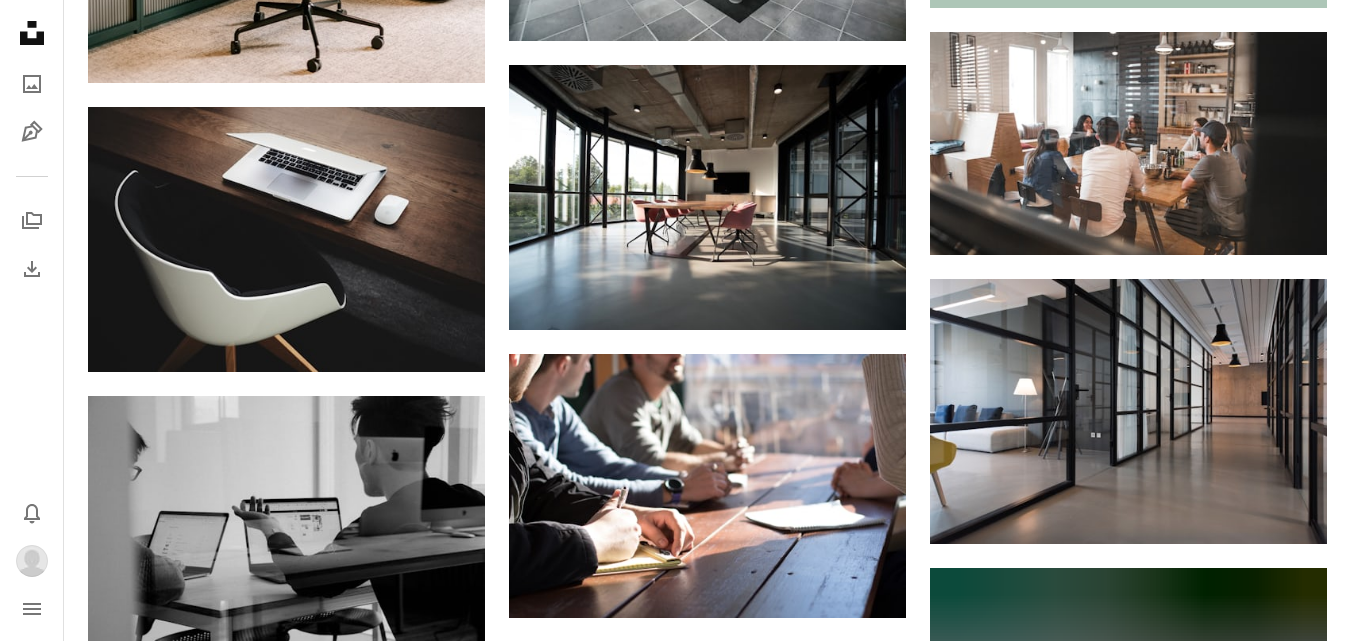 scroll, scrollTop: 838, scrollLeft: 0, axis: vertical 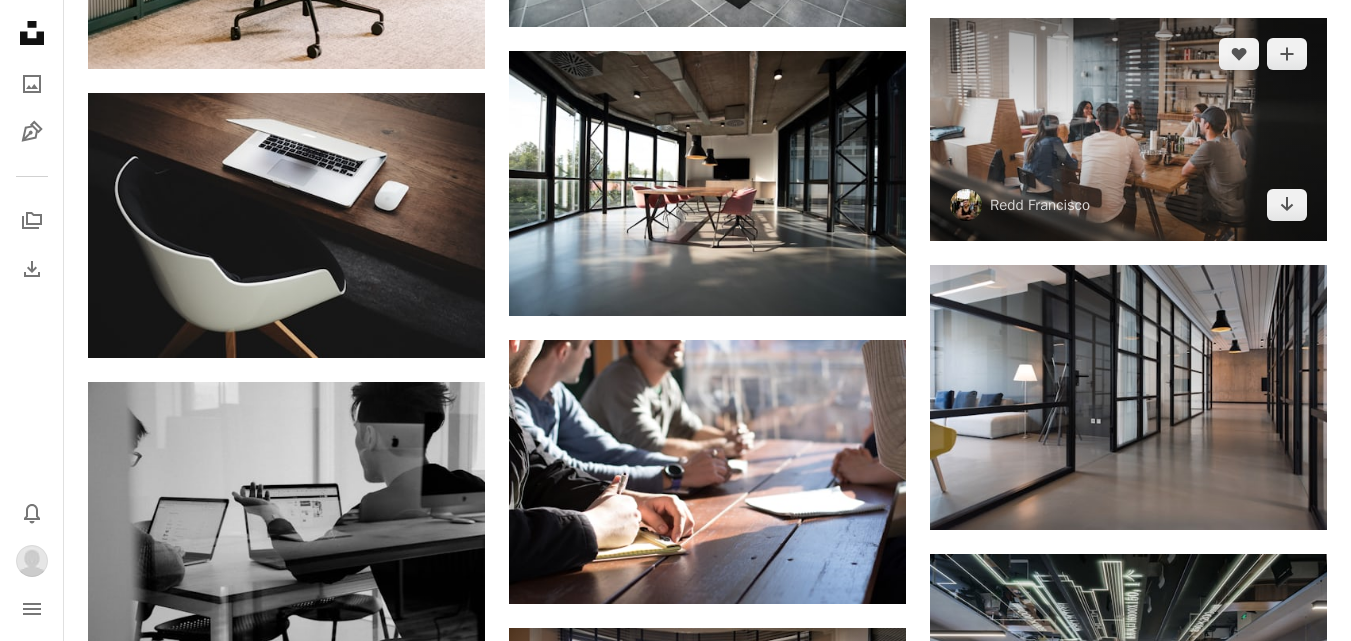 click at bounding box center (1128, 129) 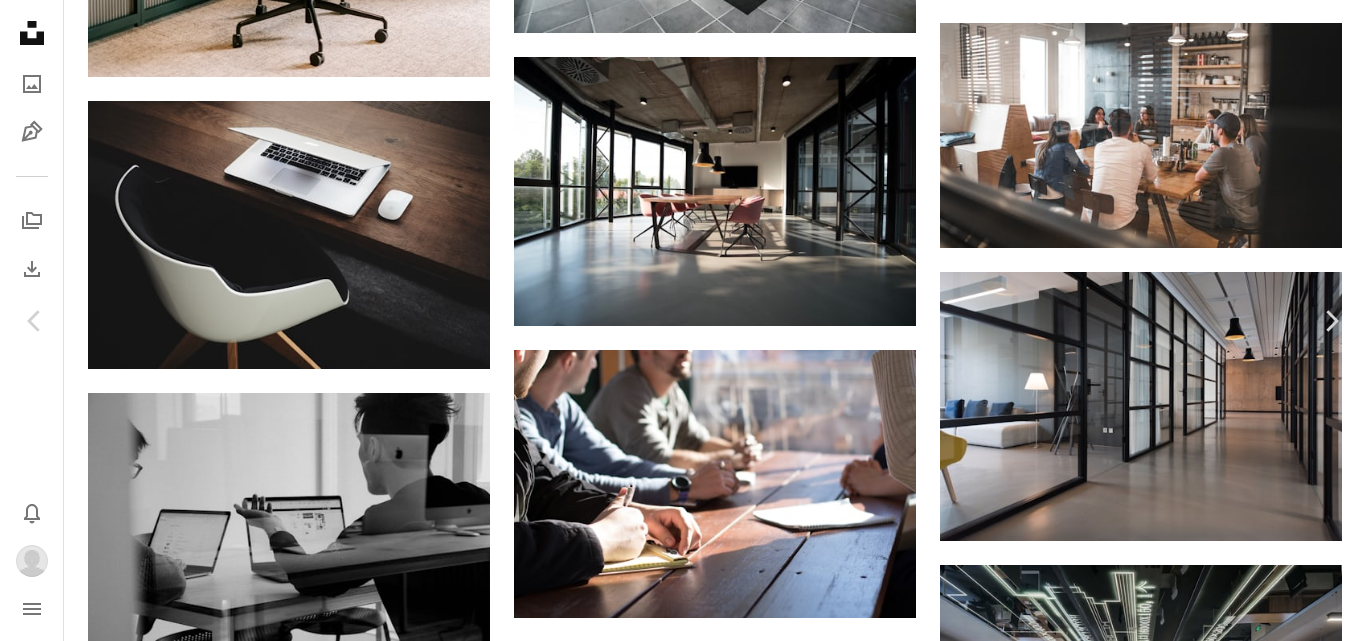 drag, startPoint x: 642, startPoint y: 363, endPoint x: 11, endPoint y: 18, distance: 719.15643 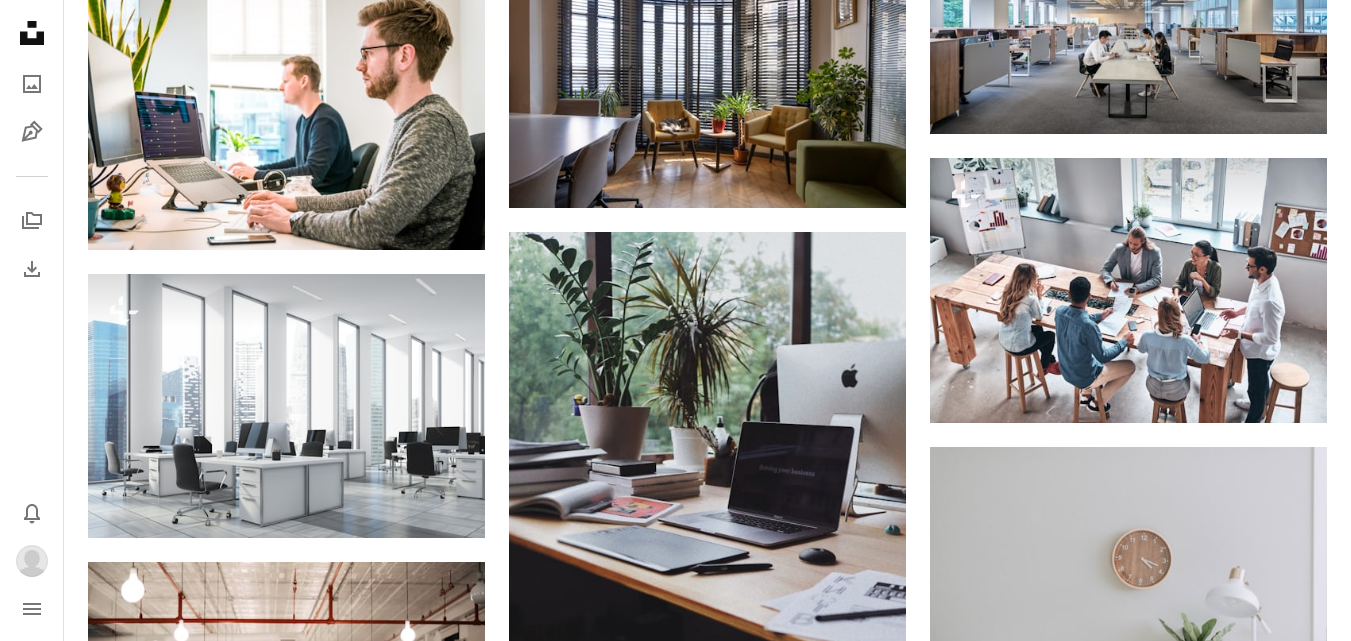 scroll, scrollTop: 1634, scrollLeft: 0, axis: vertical 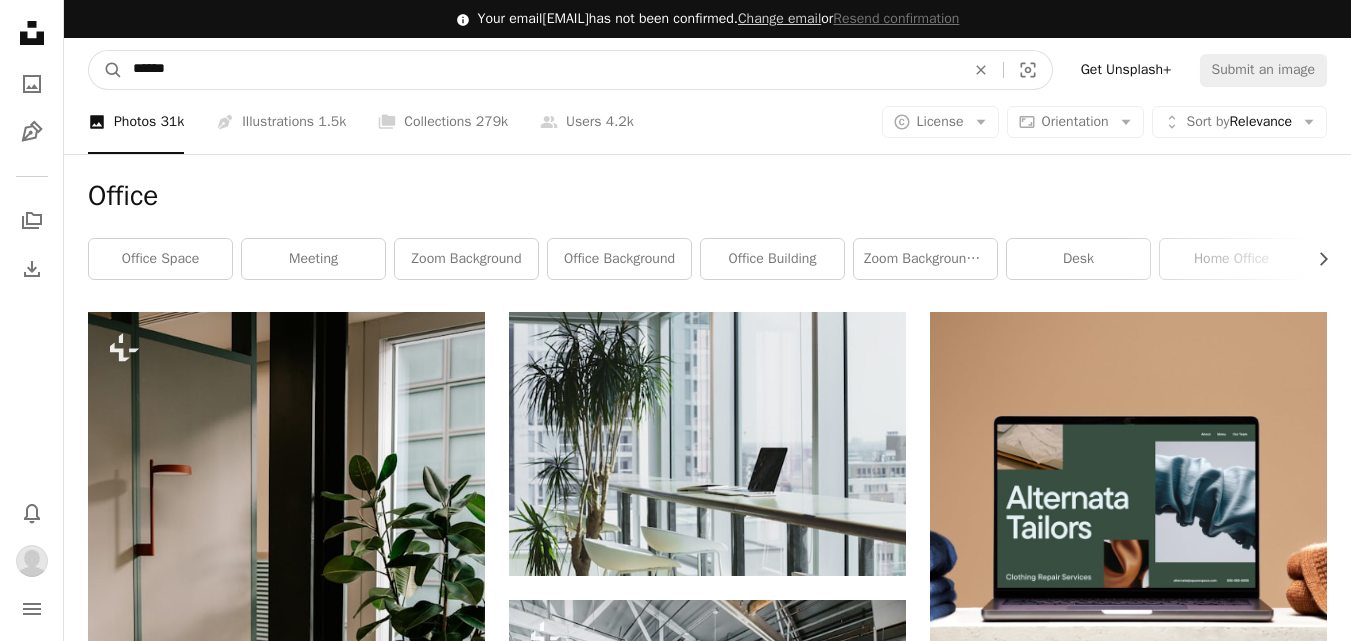 click on "******" at bounding box center (541, 70) 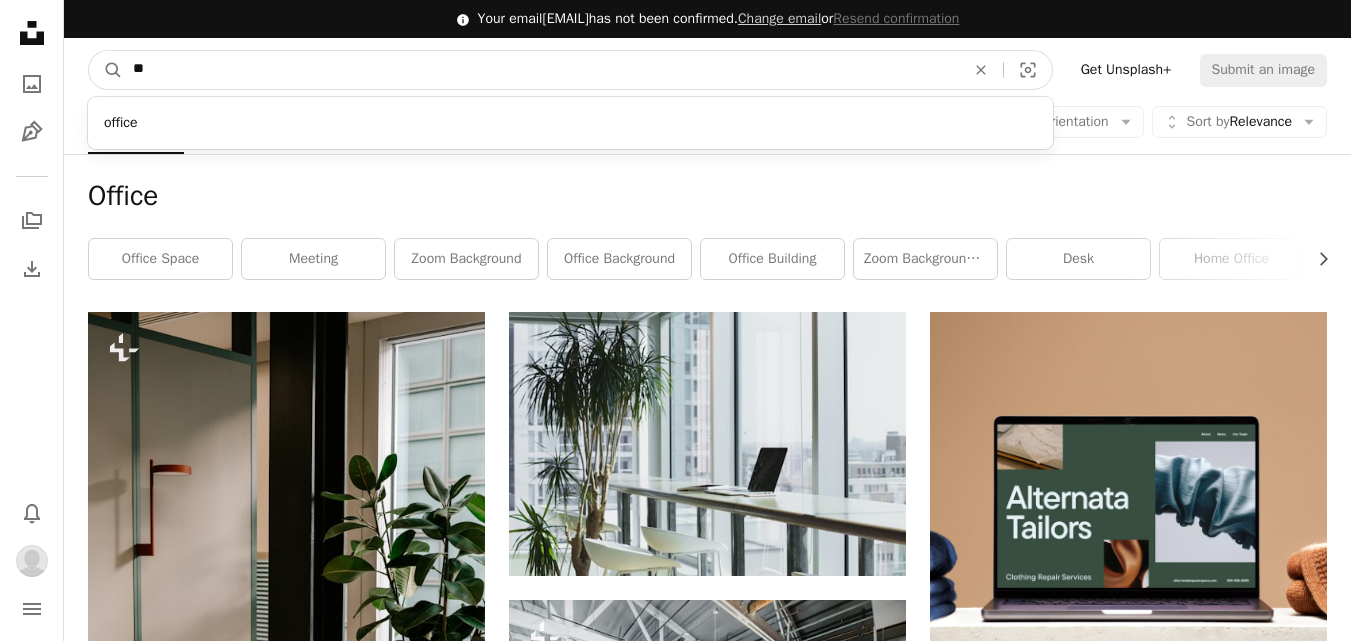 type on "*" 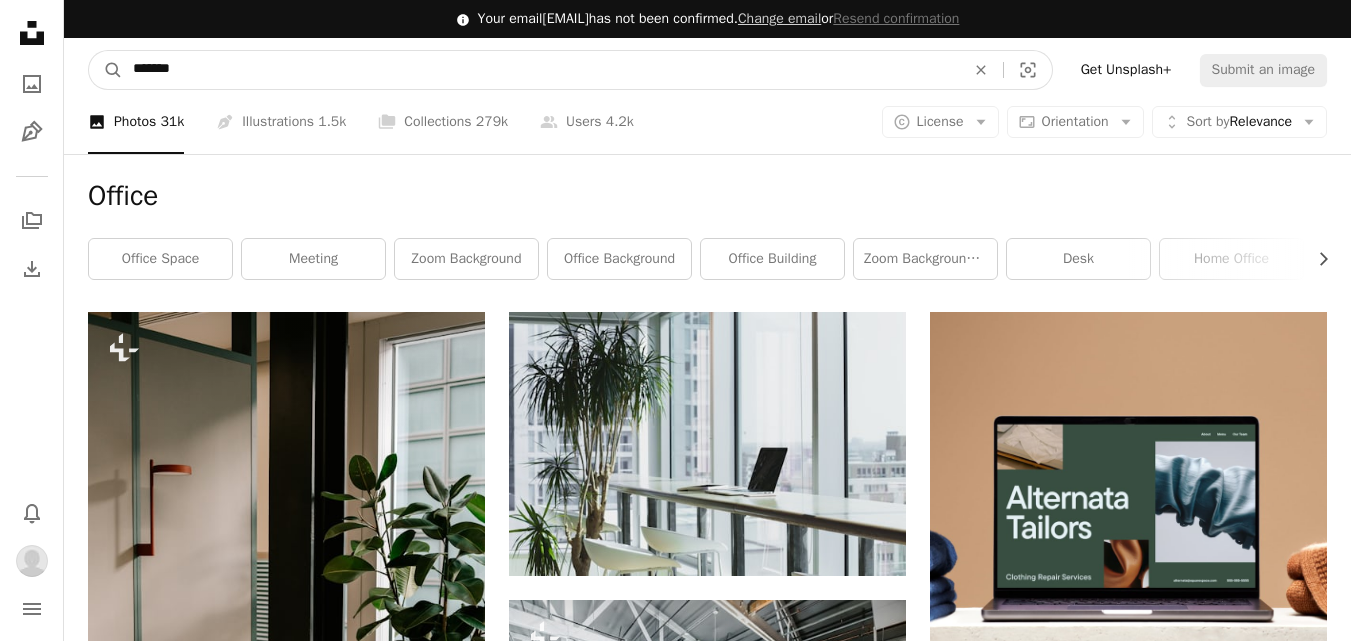 type on "********" 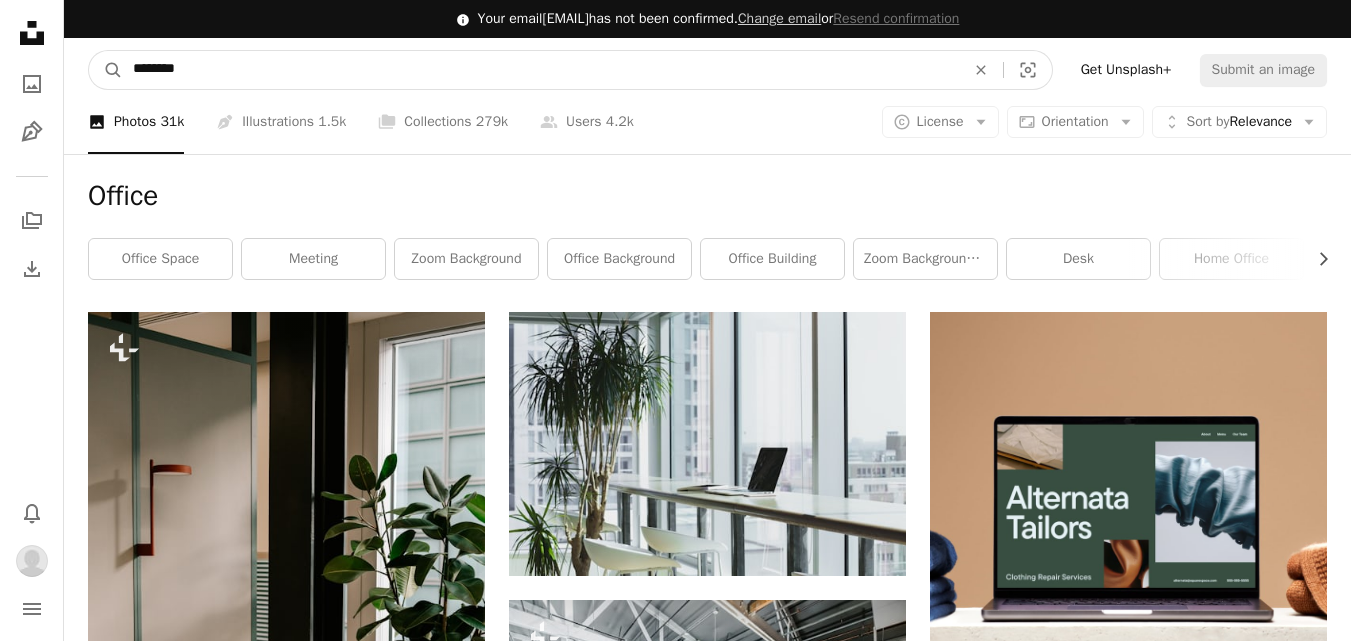 click on "A magnifying glass" at bounding box center [106, 70] 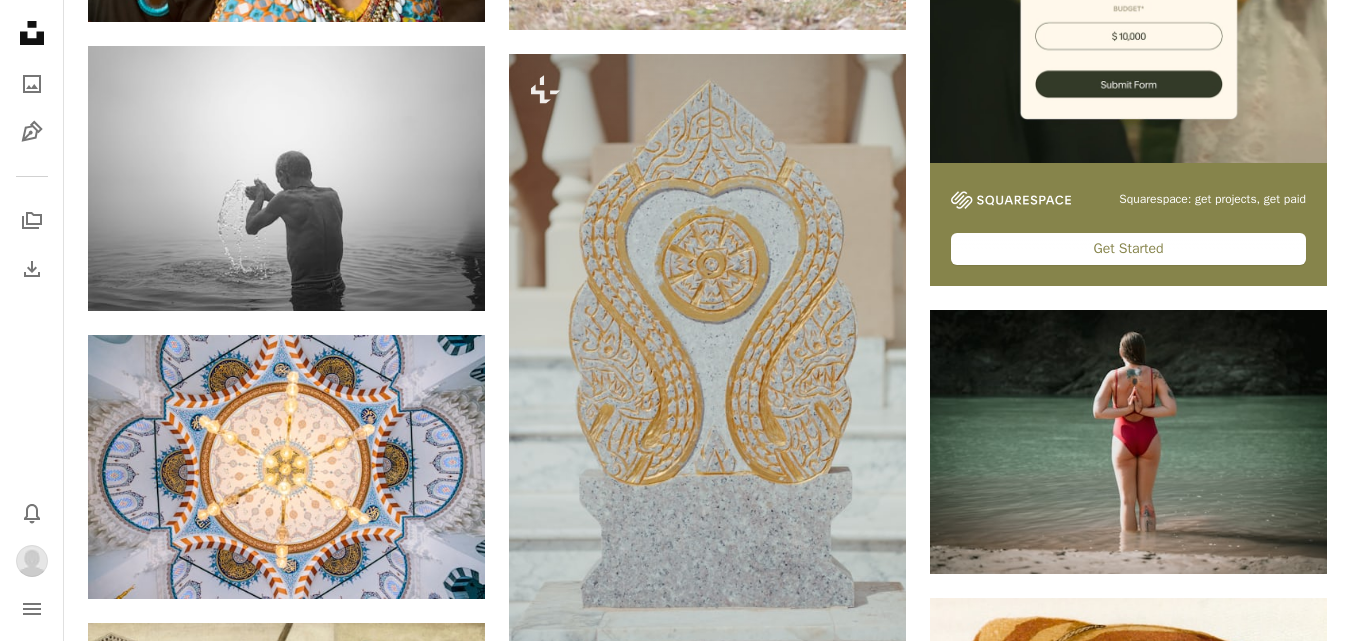 scroll, scrollTop: 0, scrollLeft: 0, axis: both 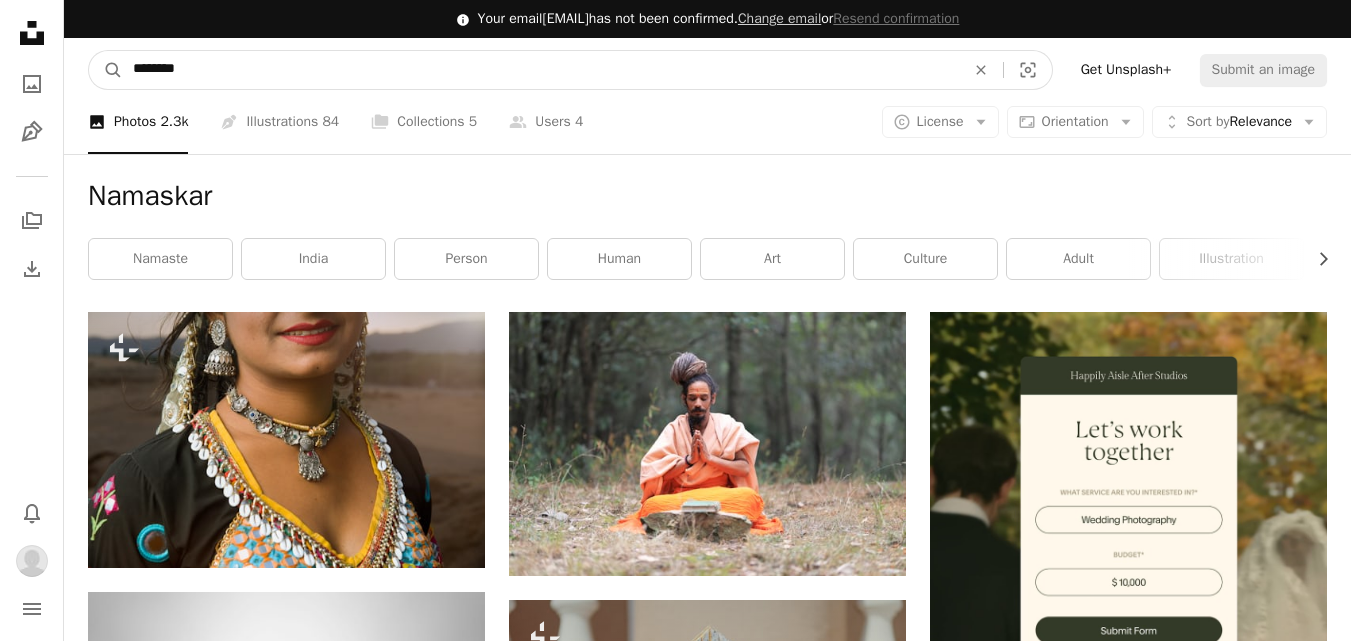 click on "********" at bounding box center [541, 70] 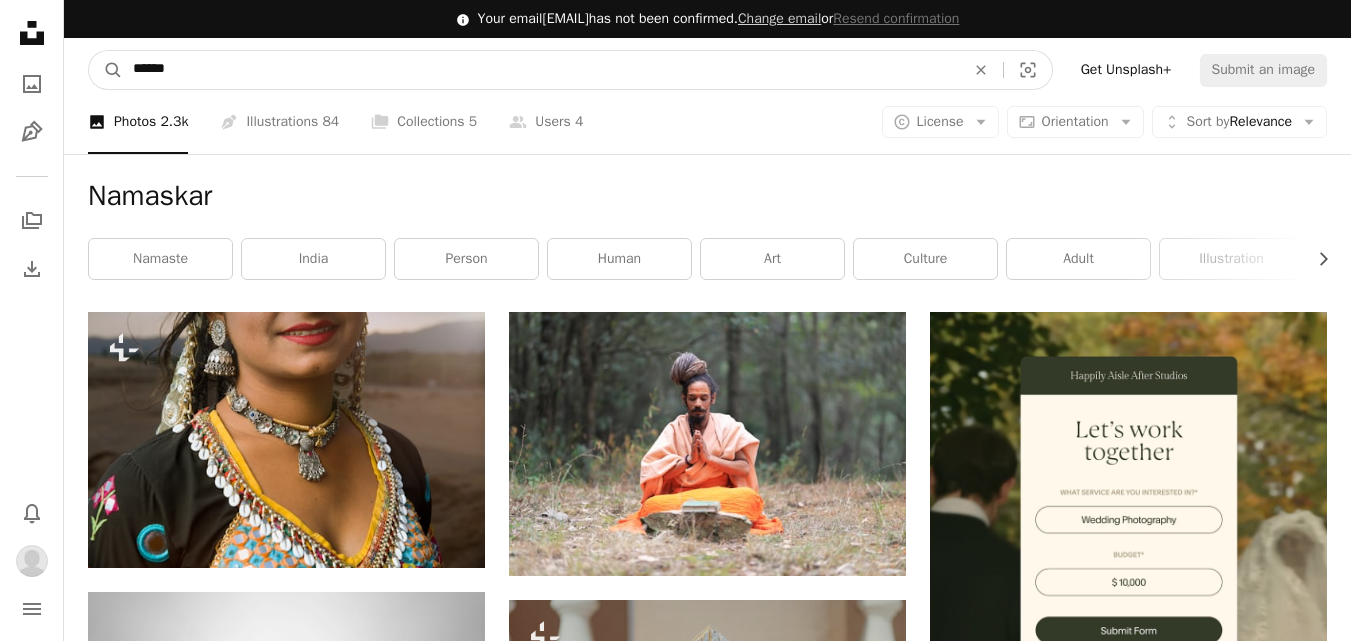 type on "*******" 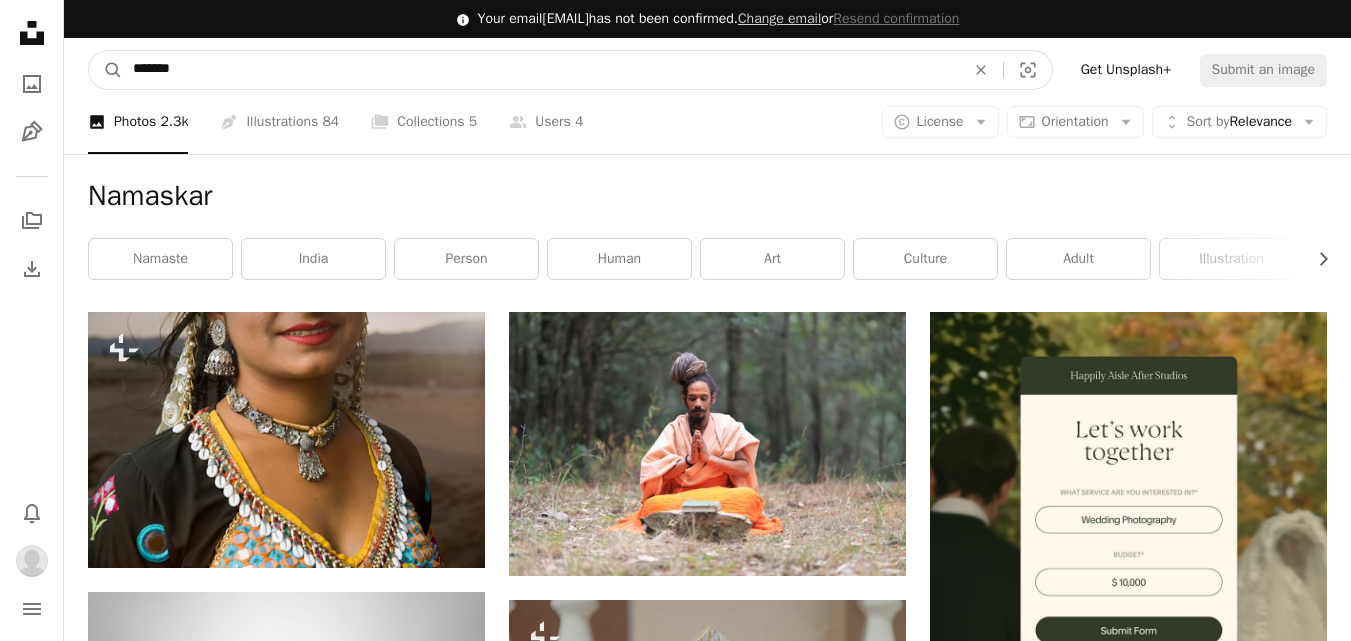 click on "A magnifying glass" at bounding box center [106, 70] 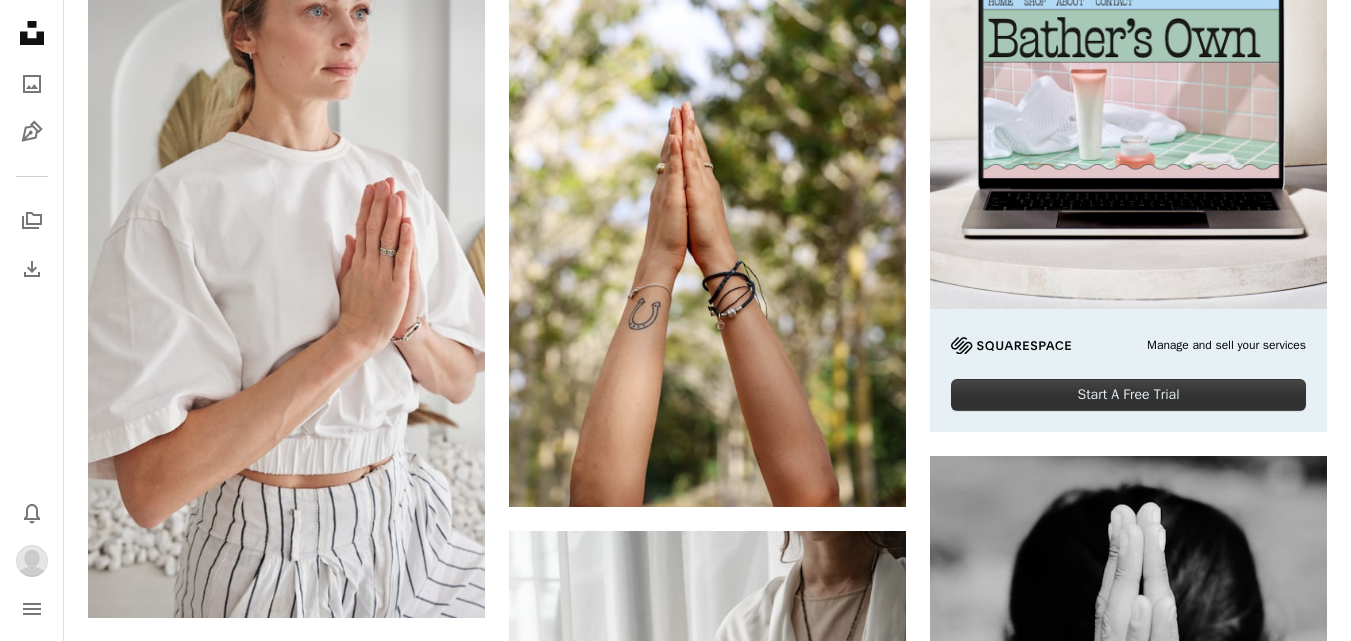 scroll, scrollTop: 453, scrollLeft: 0, axis: vertical 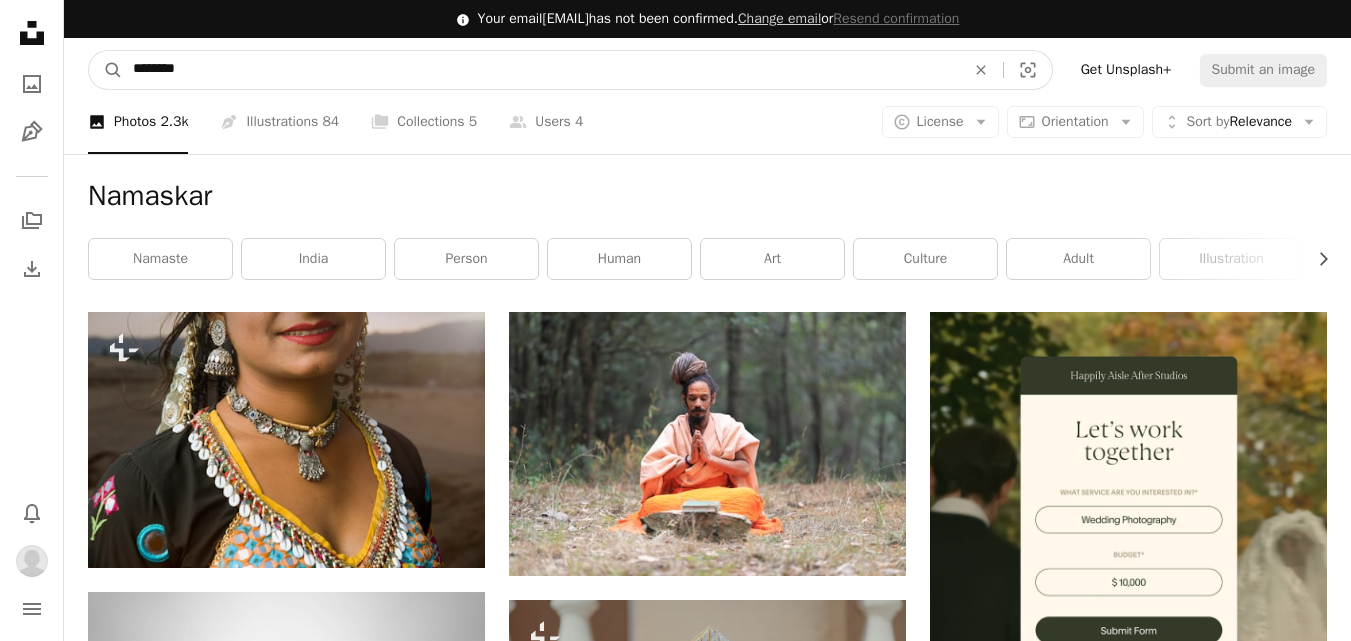 click on "********" at bounding box center (541, 70) 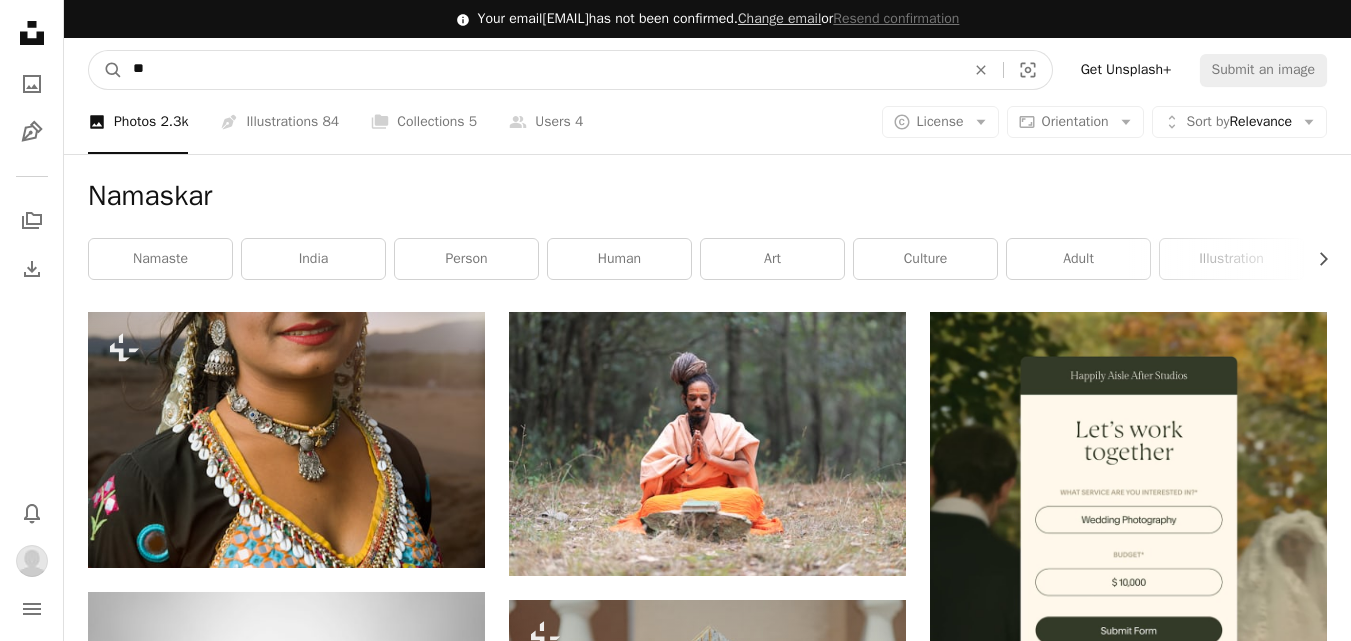 type on "*" 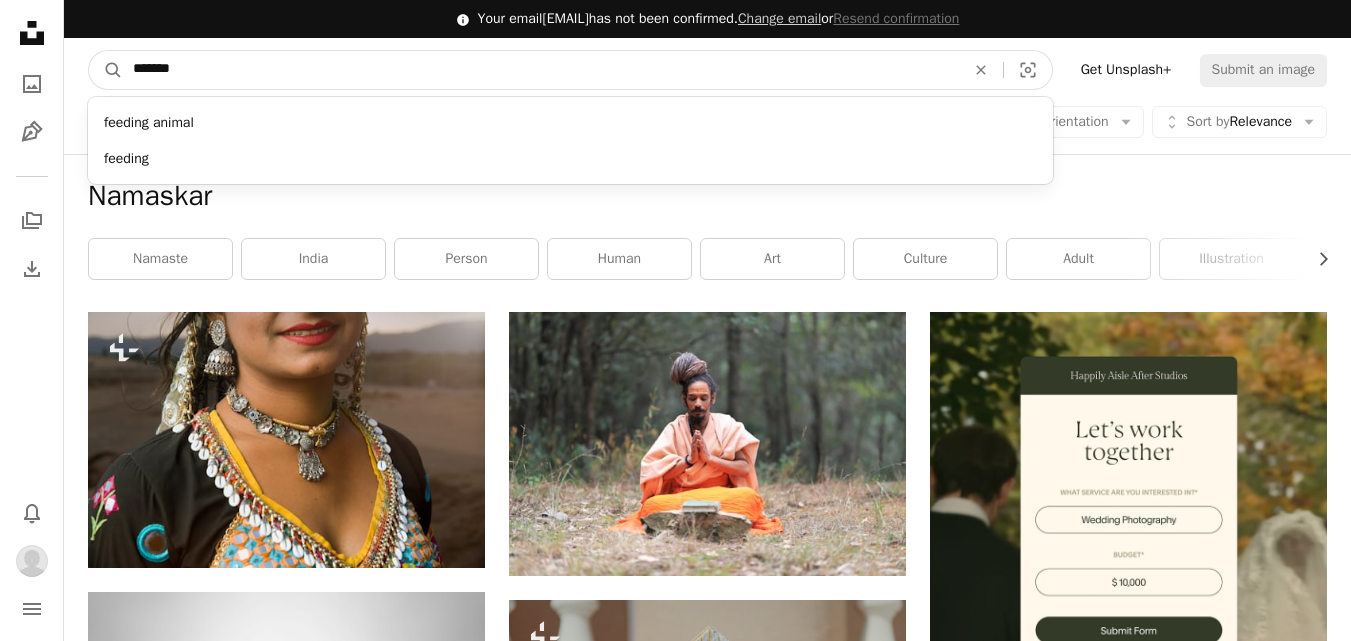 type on "********" 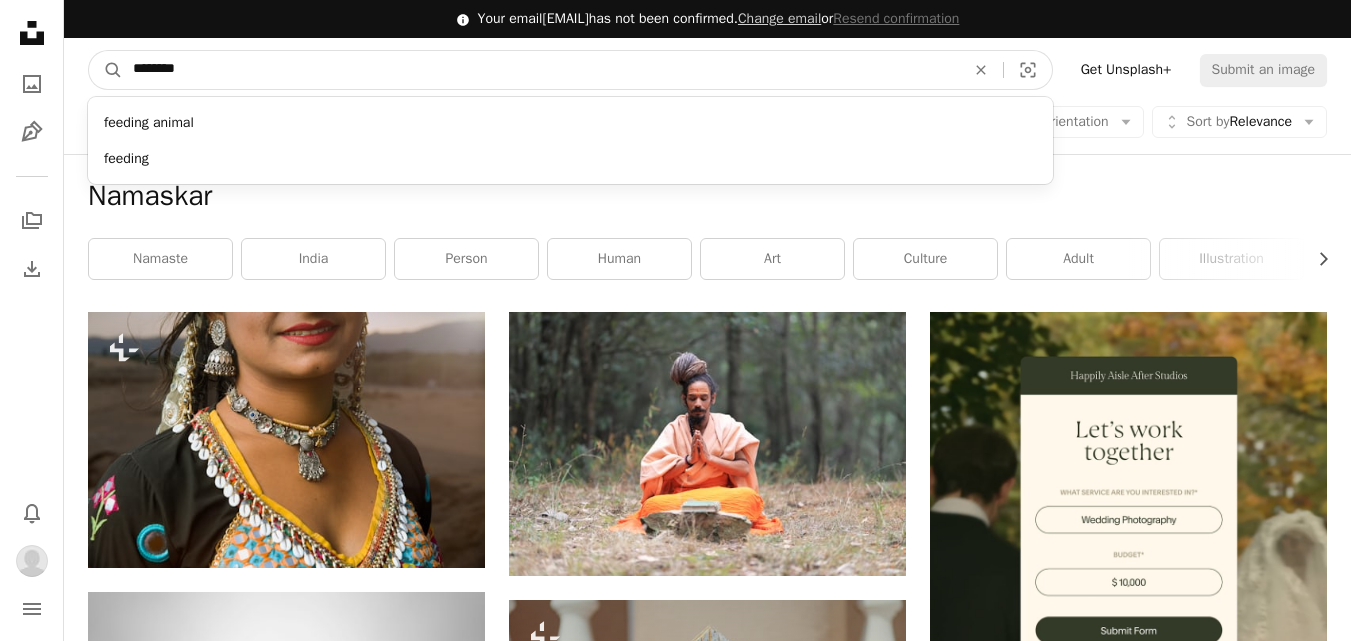 click on "A magnifying glass" at bounding box center [106, 70] 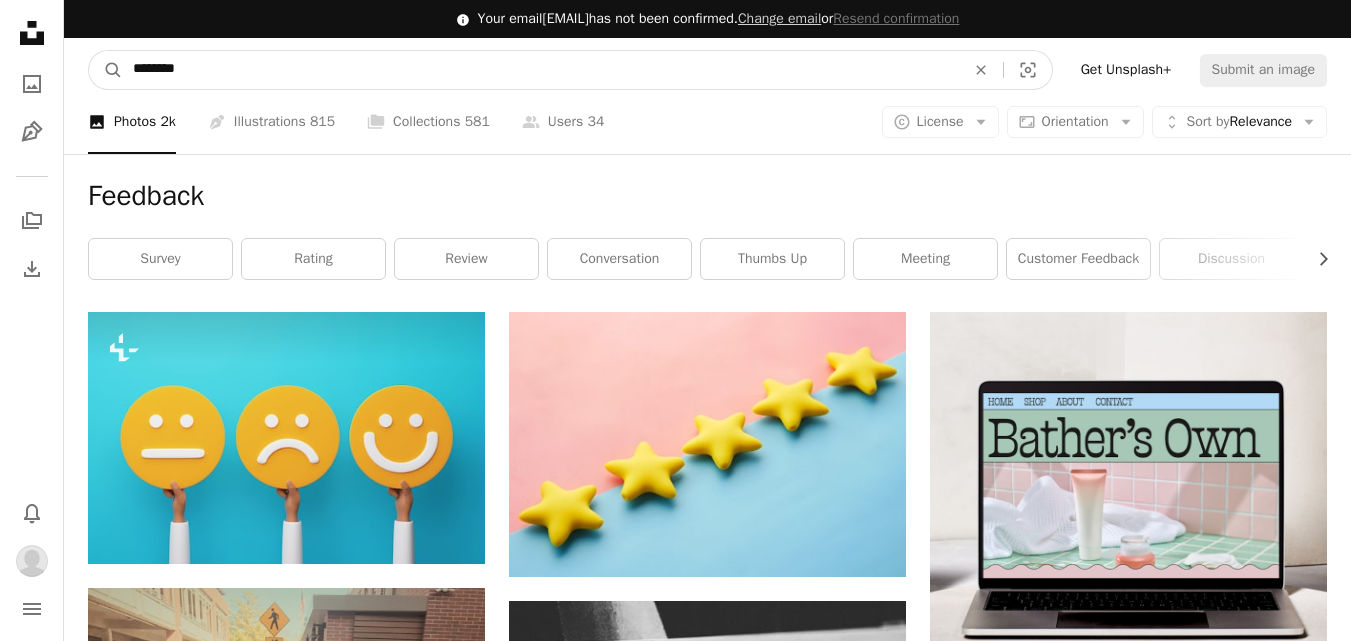 click on "********" at bounding box center [541, 70] 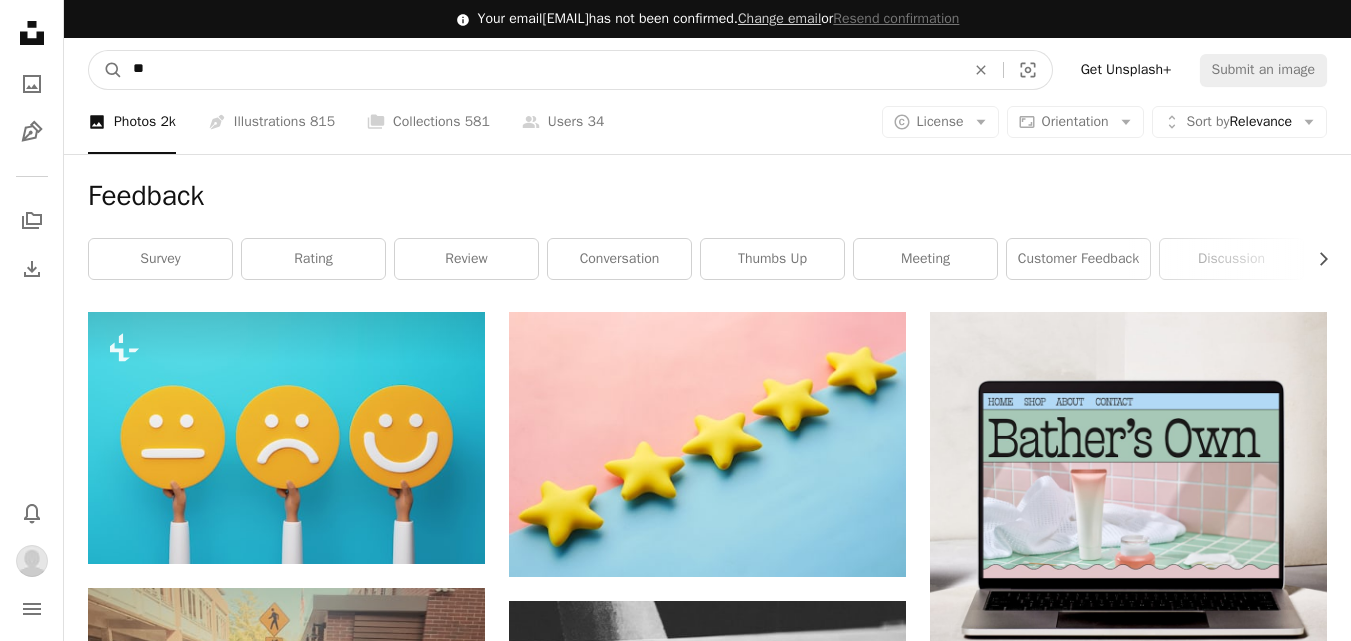 type on "*" 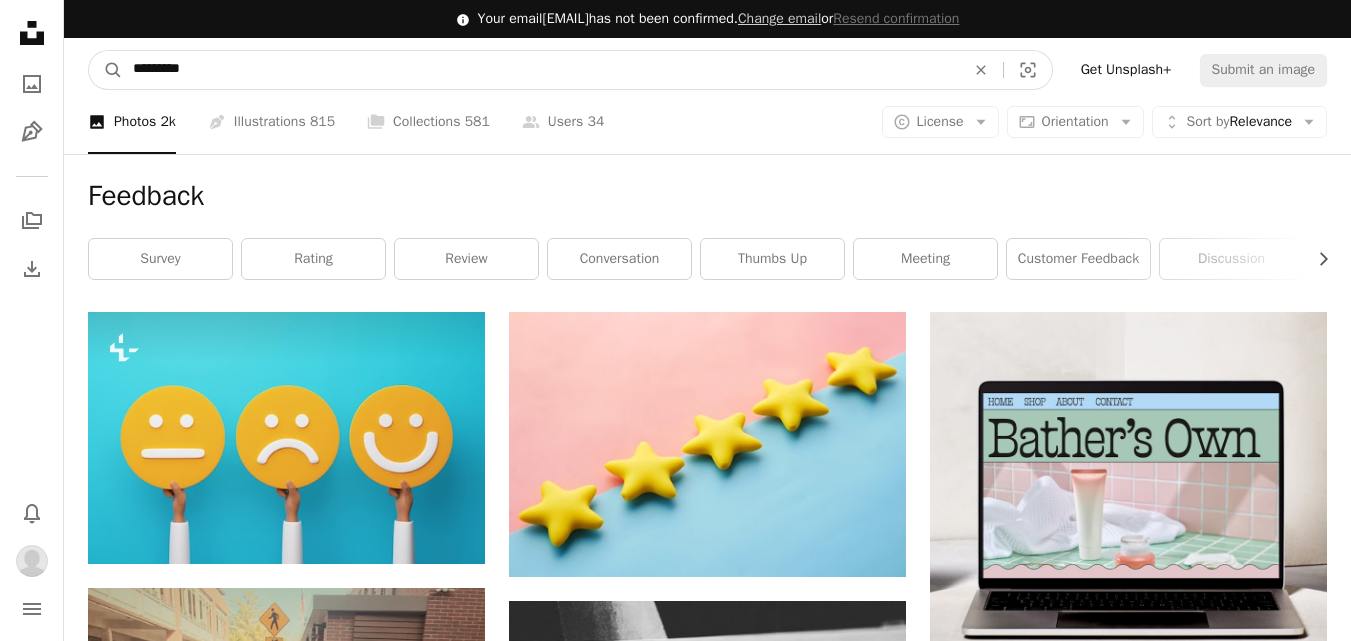 type on "**********" 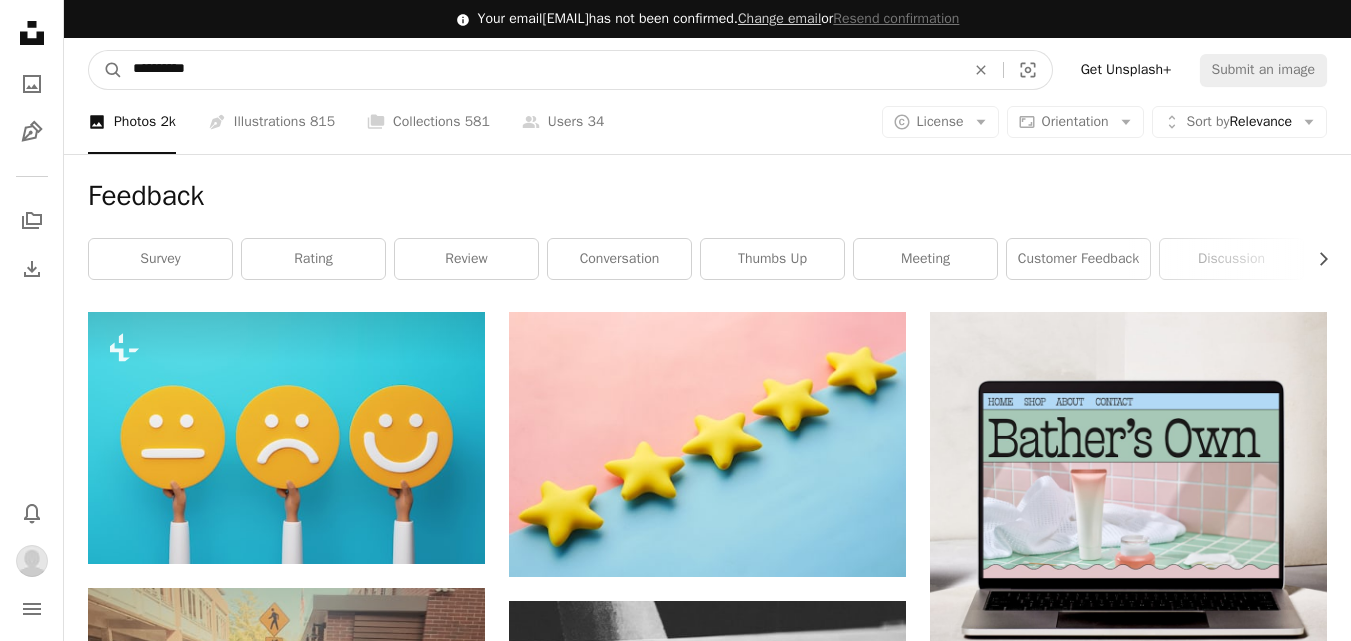 click on "A magnifying glass" at bounding box center [106, 70] 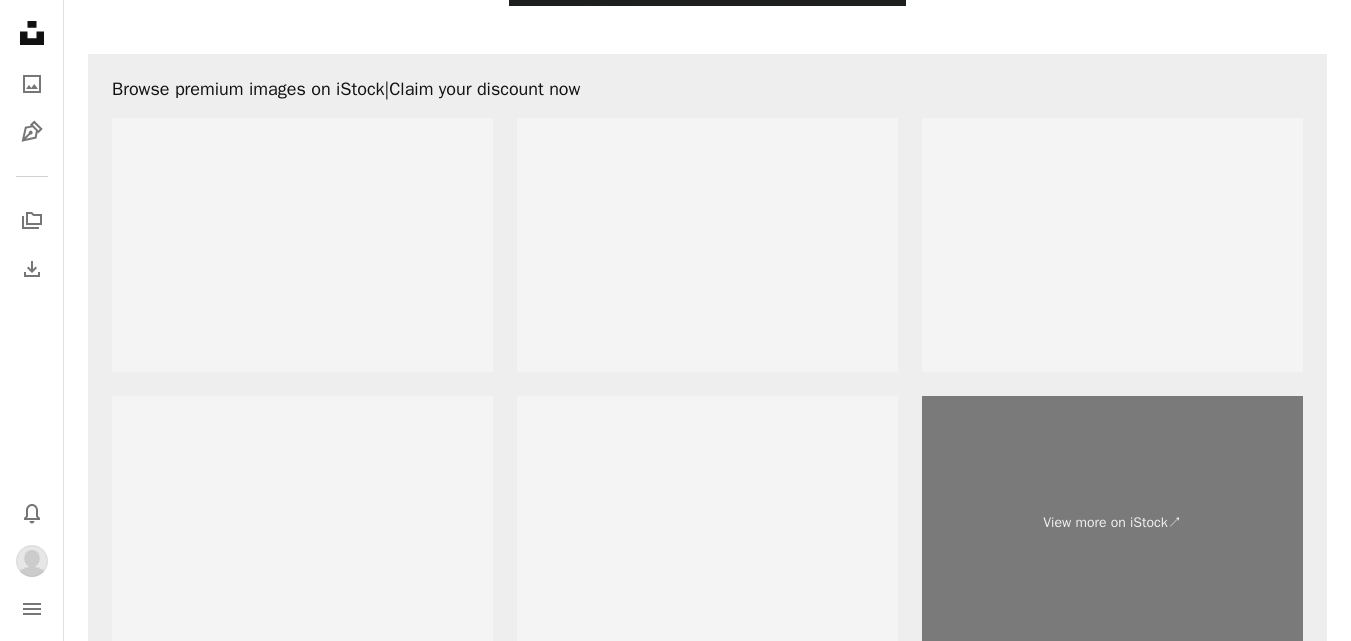scroll, scrollTop: 0, scrollLeft: 0, axis: both 